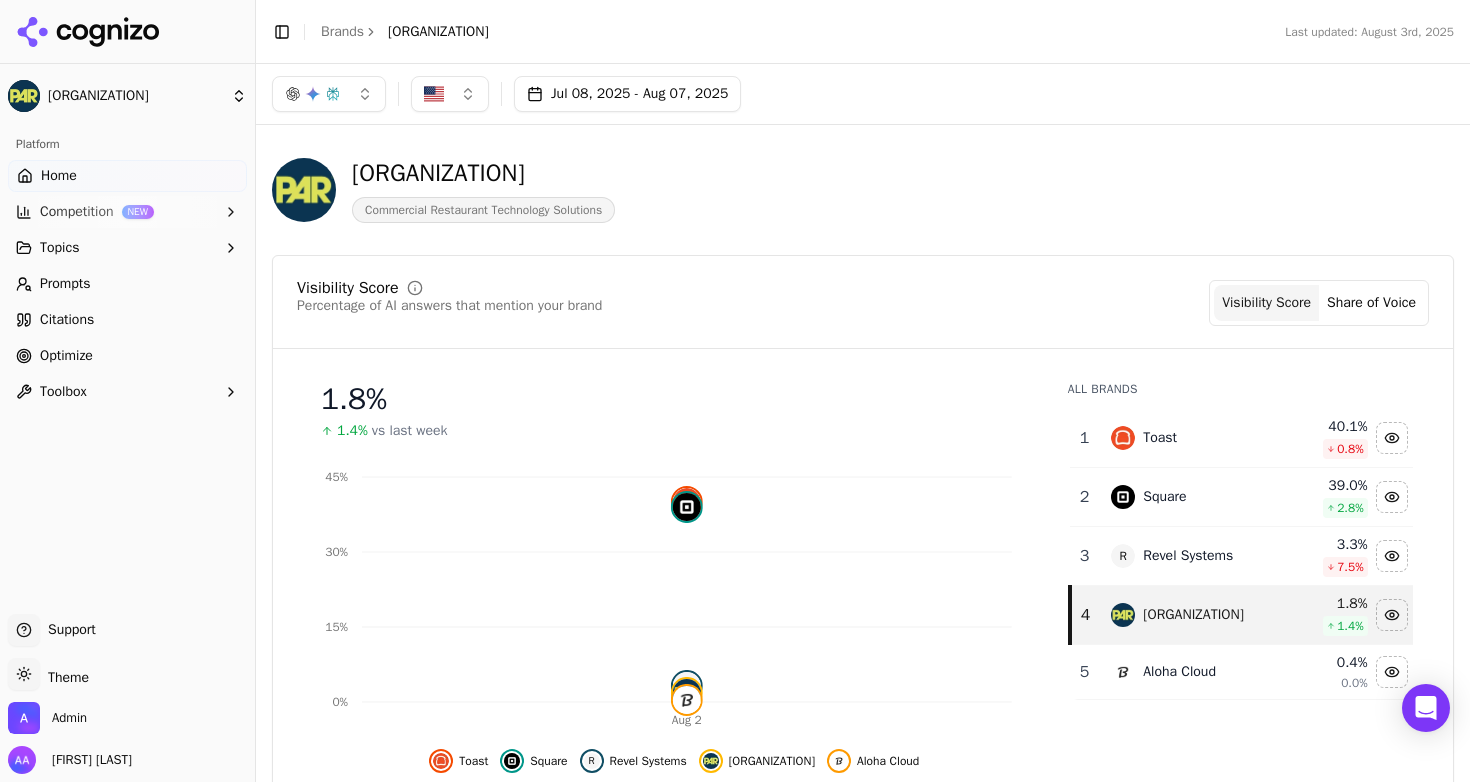 scroll, scrollTop: 0, scrollLeft: 0, axis: both 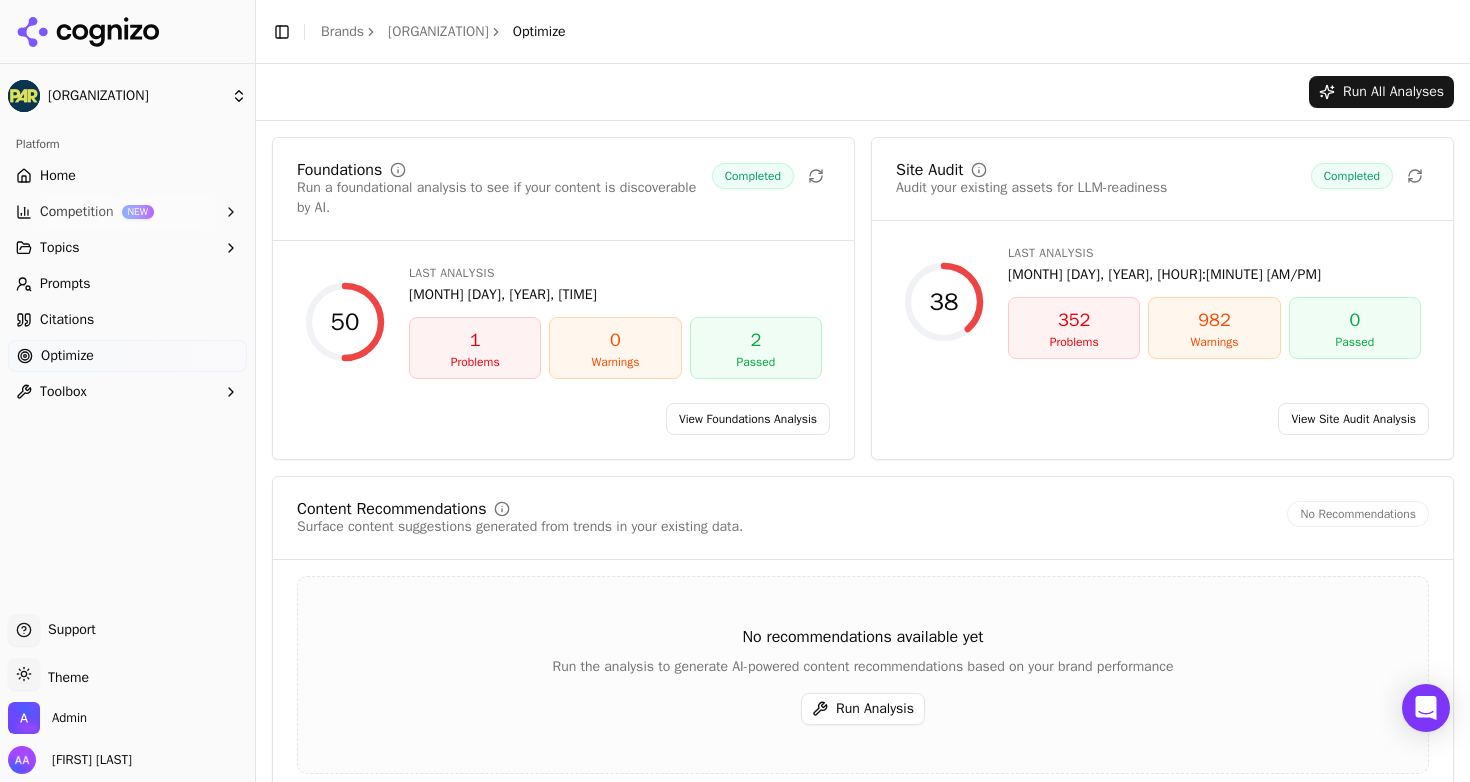 click on "Content Recommendations Surface content suggestions generated from trends in your existing data. No Recommendations" at bounding box center [863, 519] 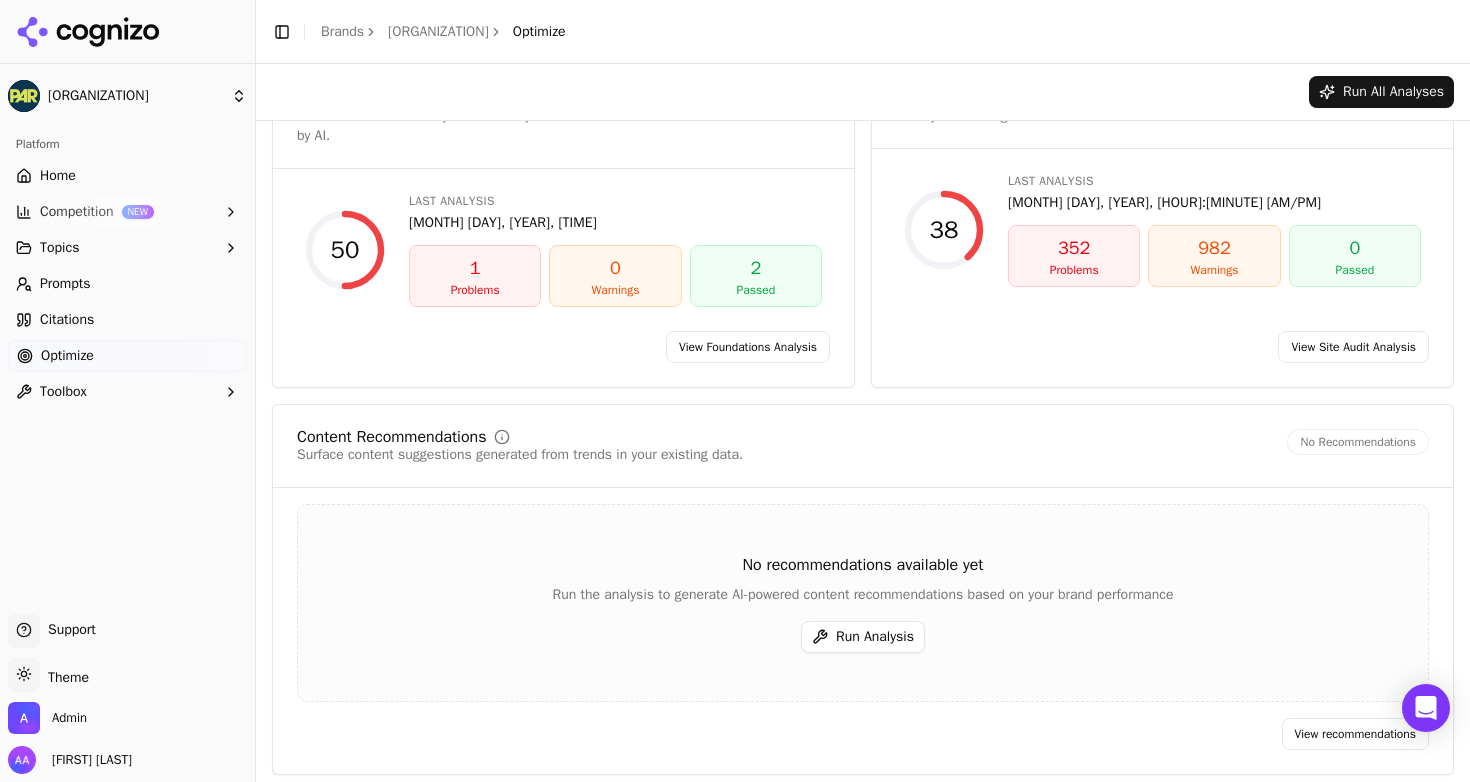 scroll, scrollTop: 81, scrollLeft: 0, axis: vertical 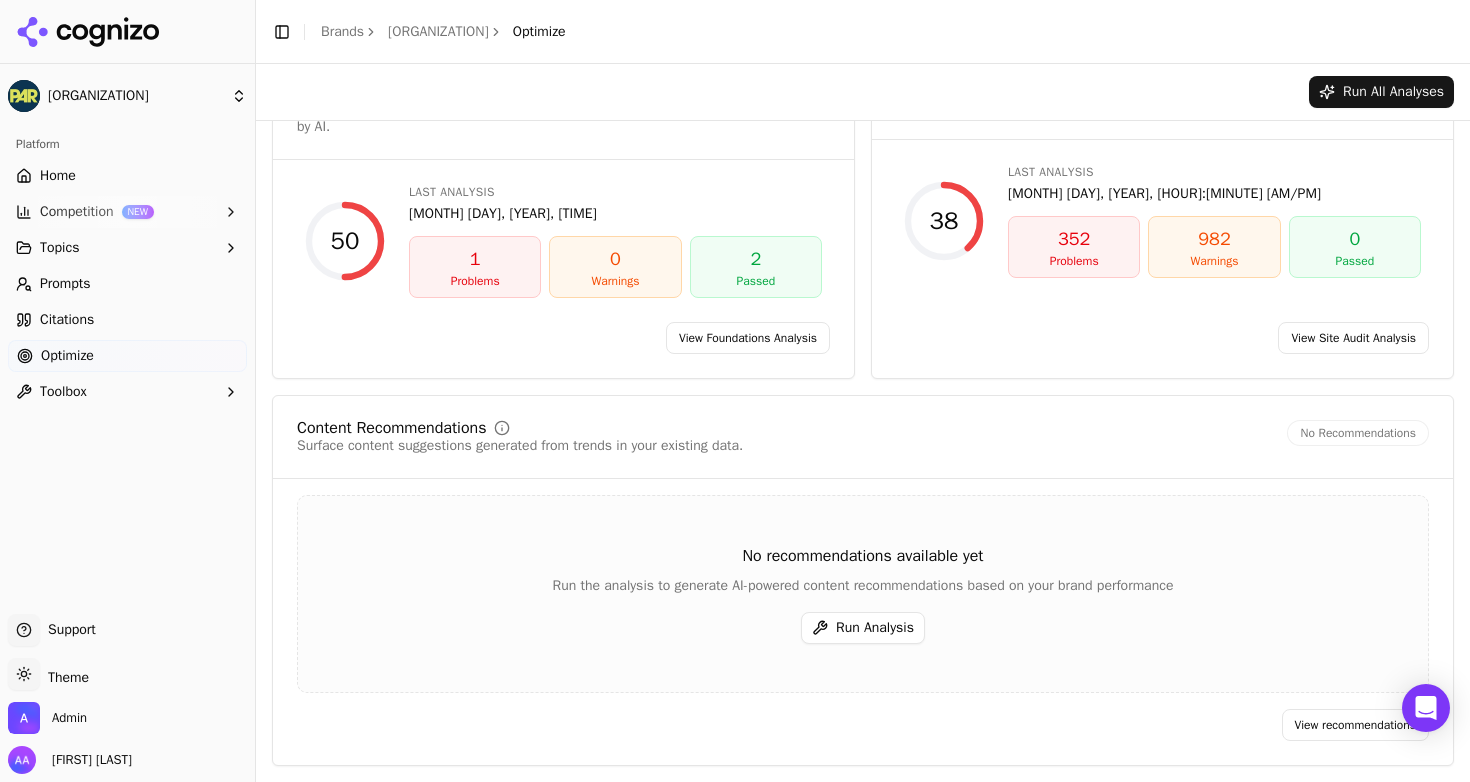click on "Run All Analyses" at bounding box center (863, 92) 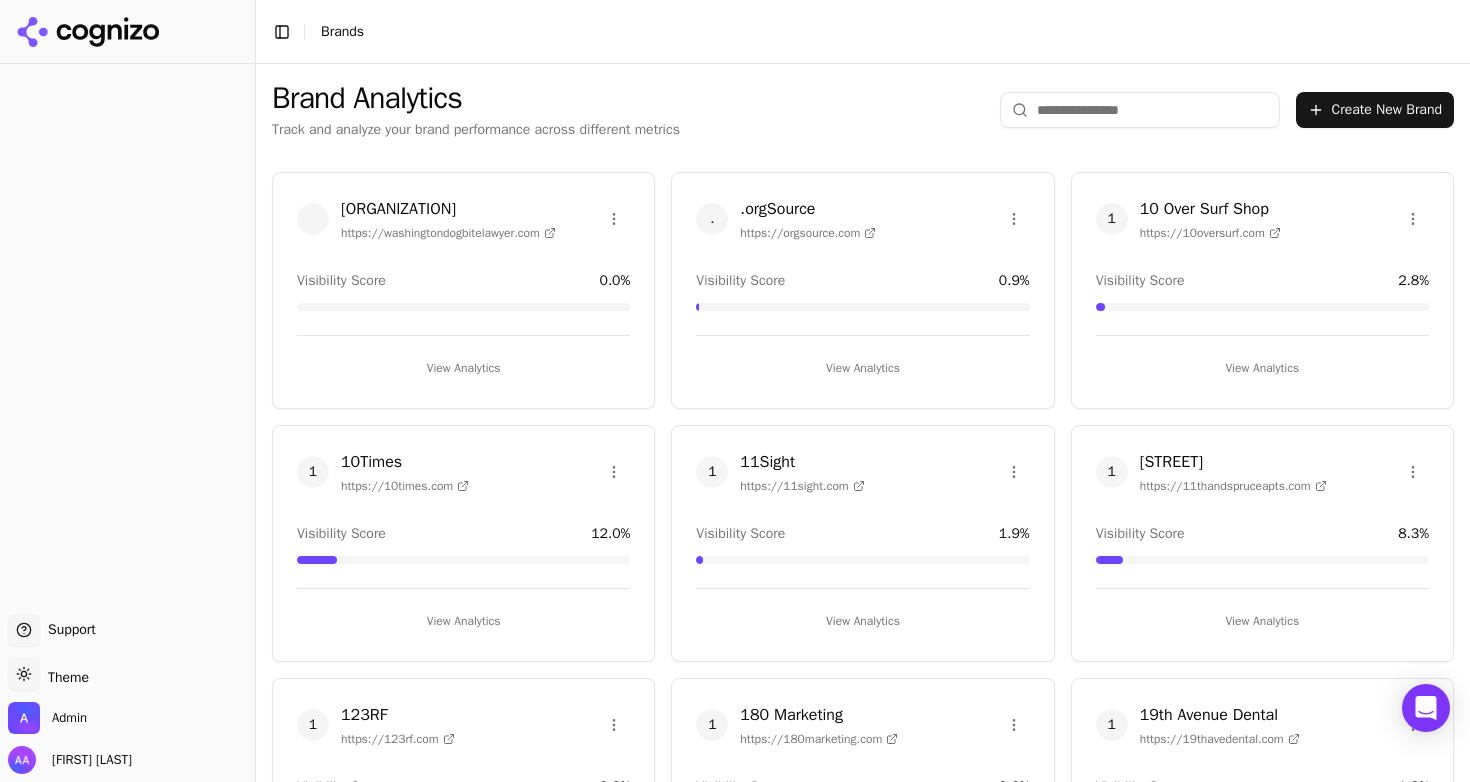 click at bounding box center [1140, 110] 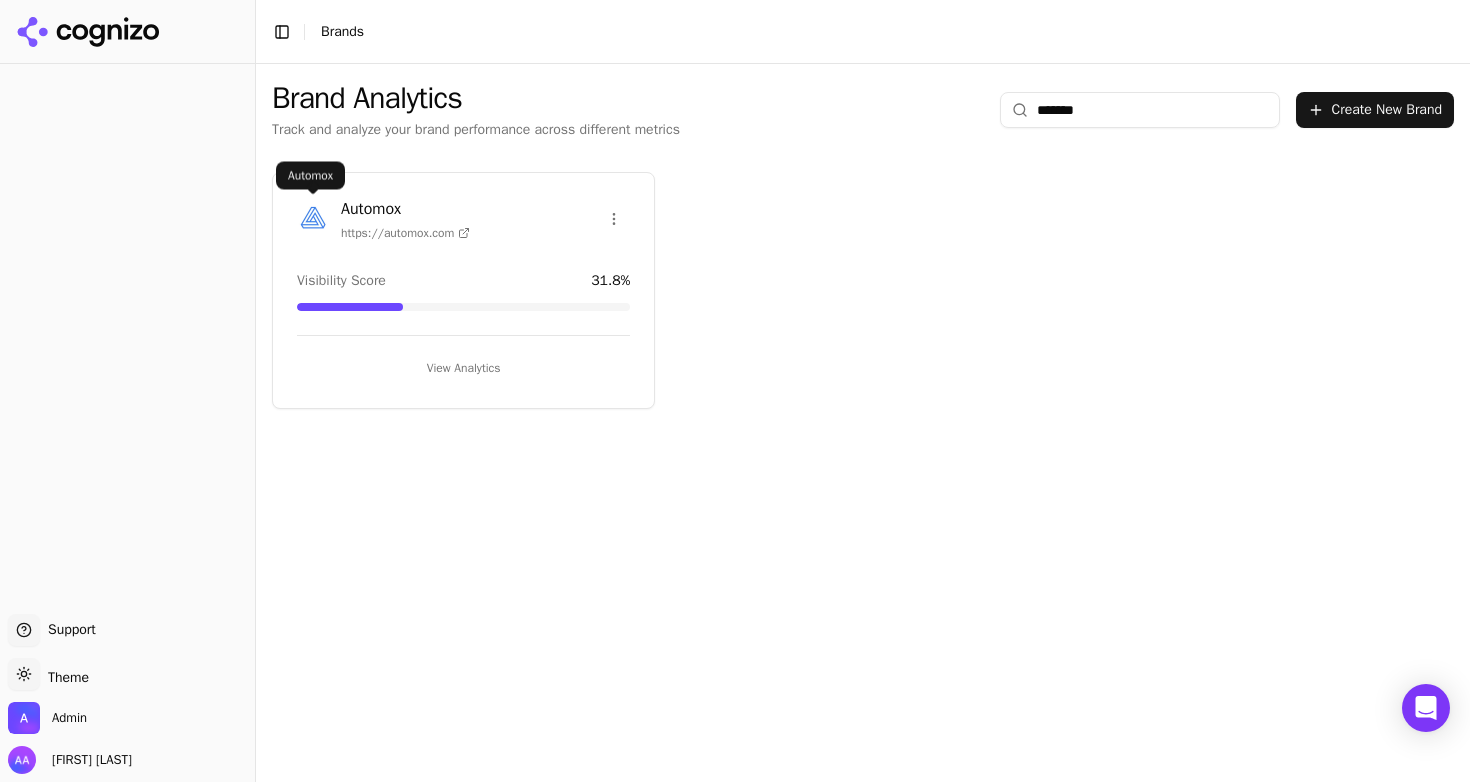 type on "*******" 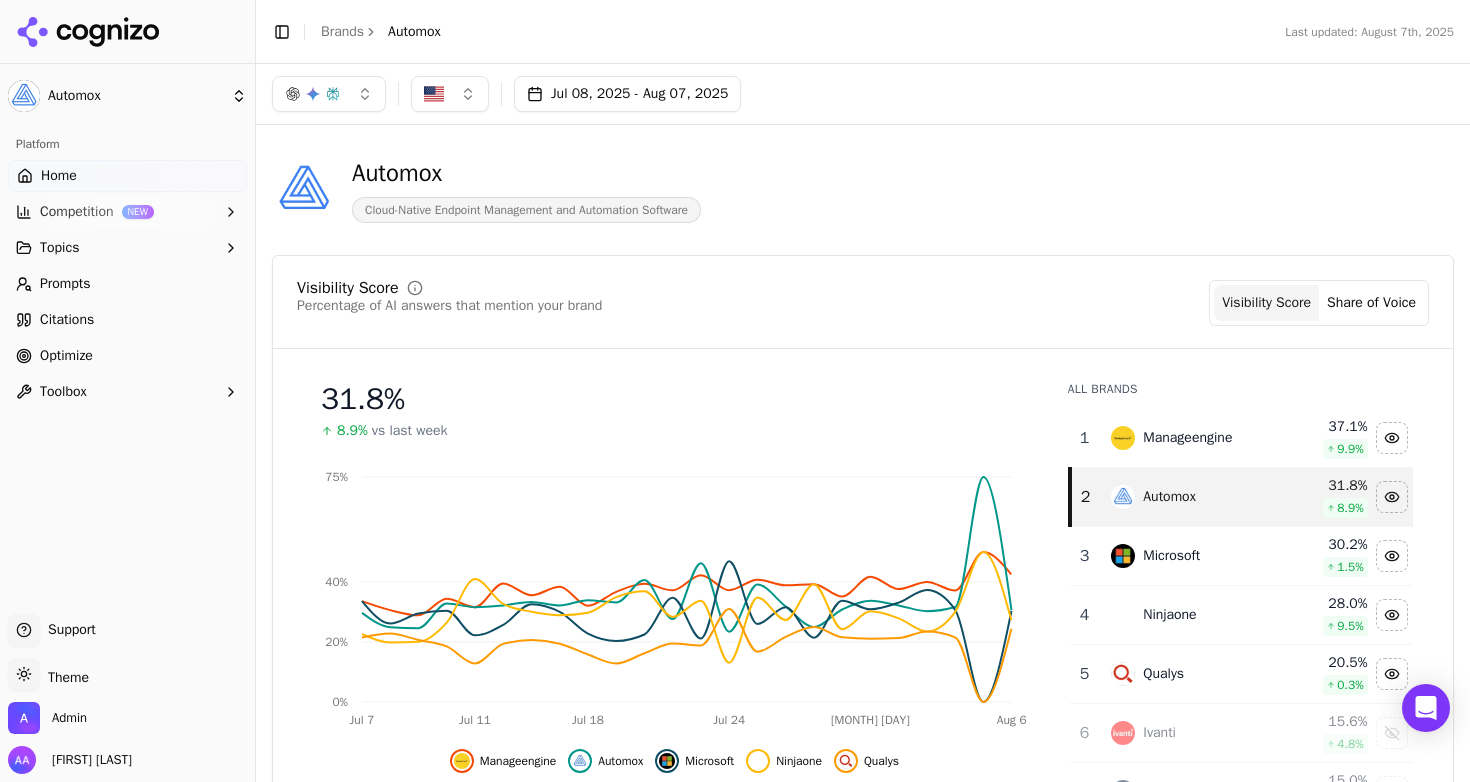 click on "Prompts" at bounding box center (127, 284) 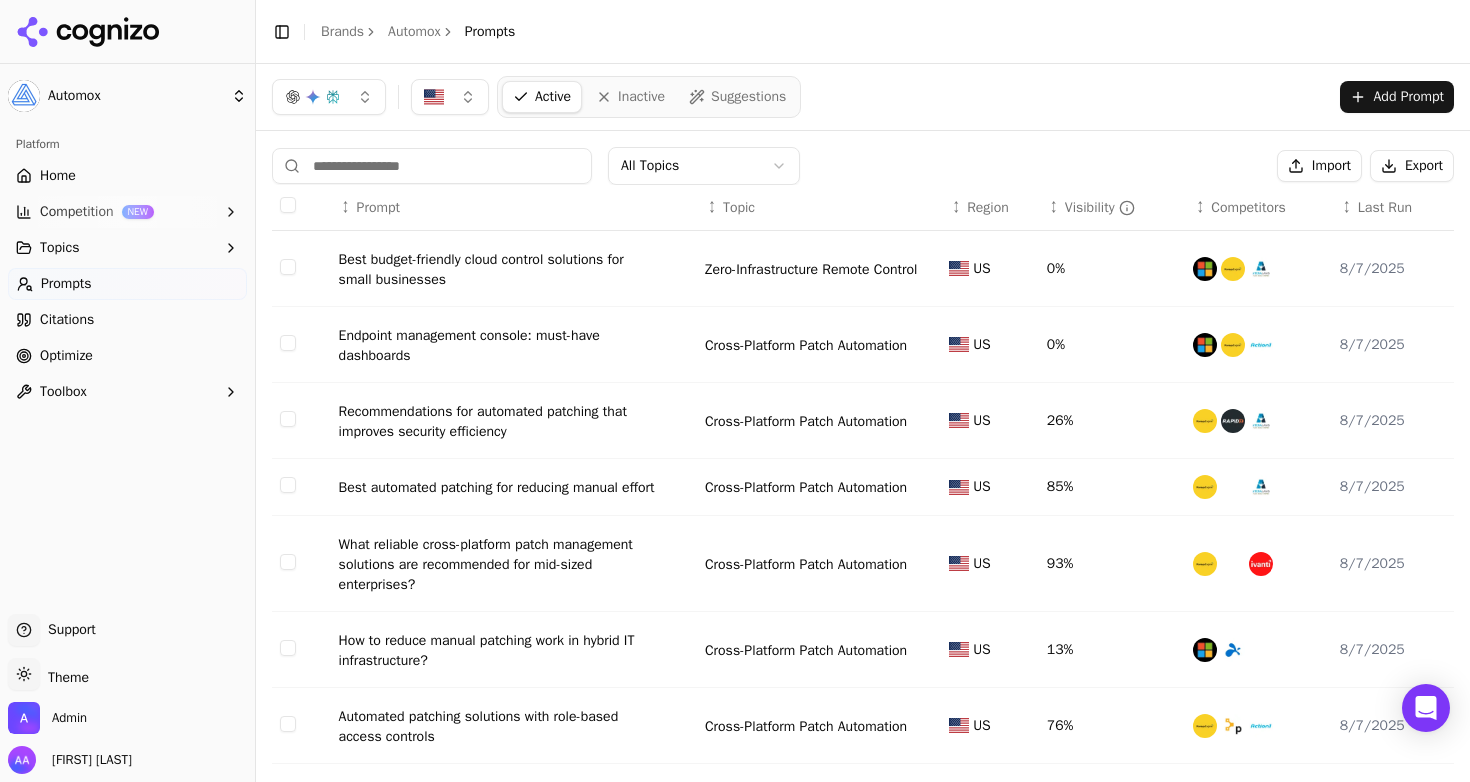 click on "Optimize" at bounding box center (127, 356) 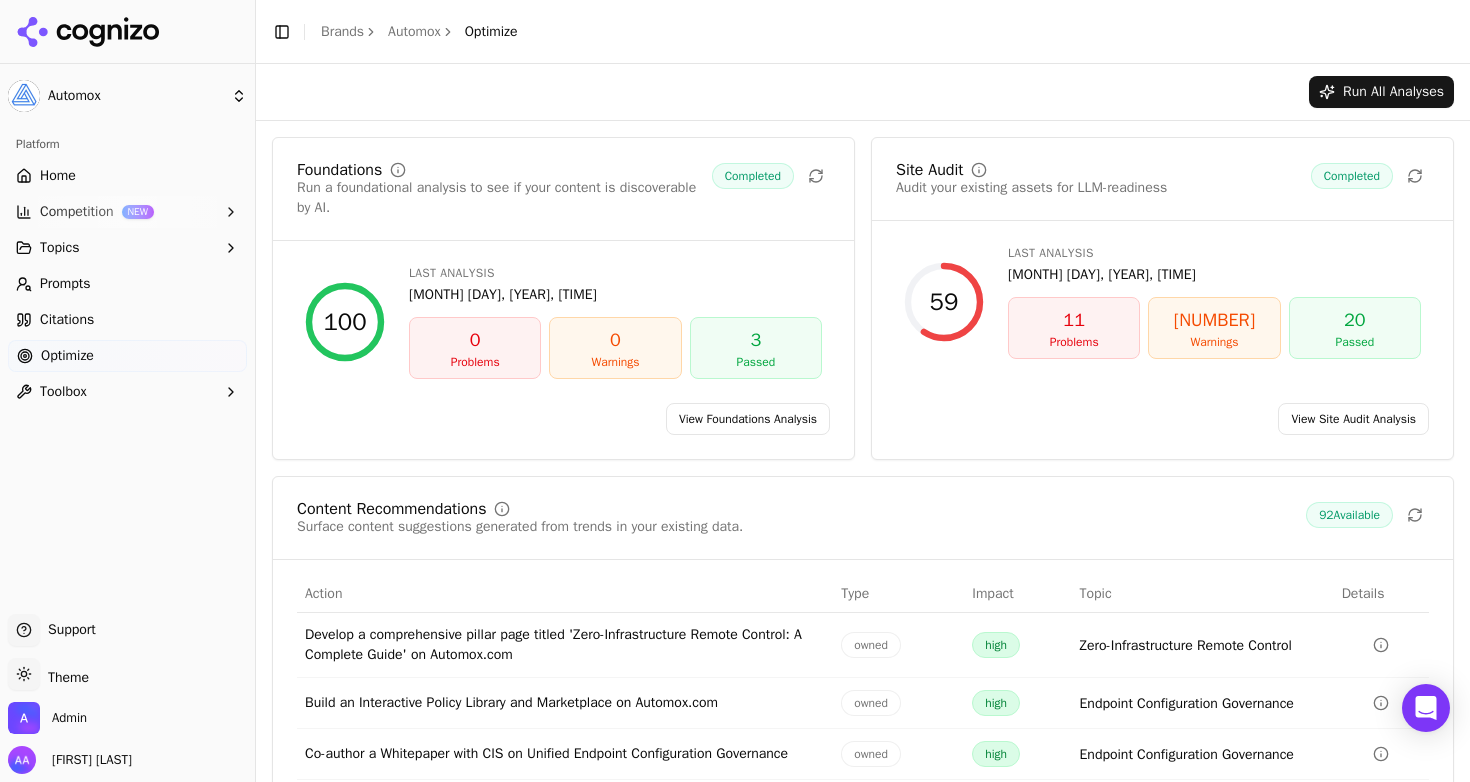 click on "Brands" at bounding box center (342, 31) 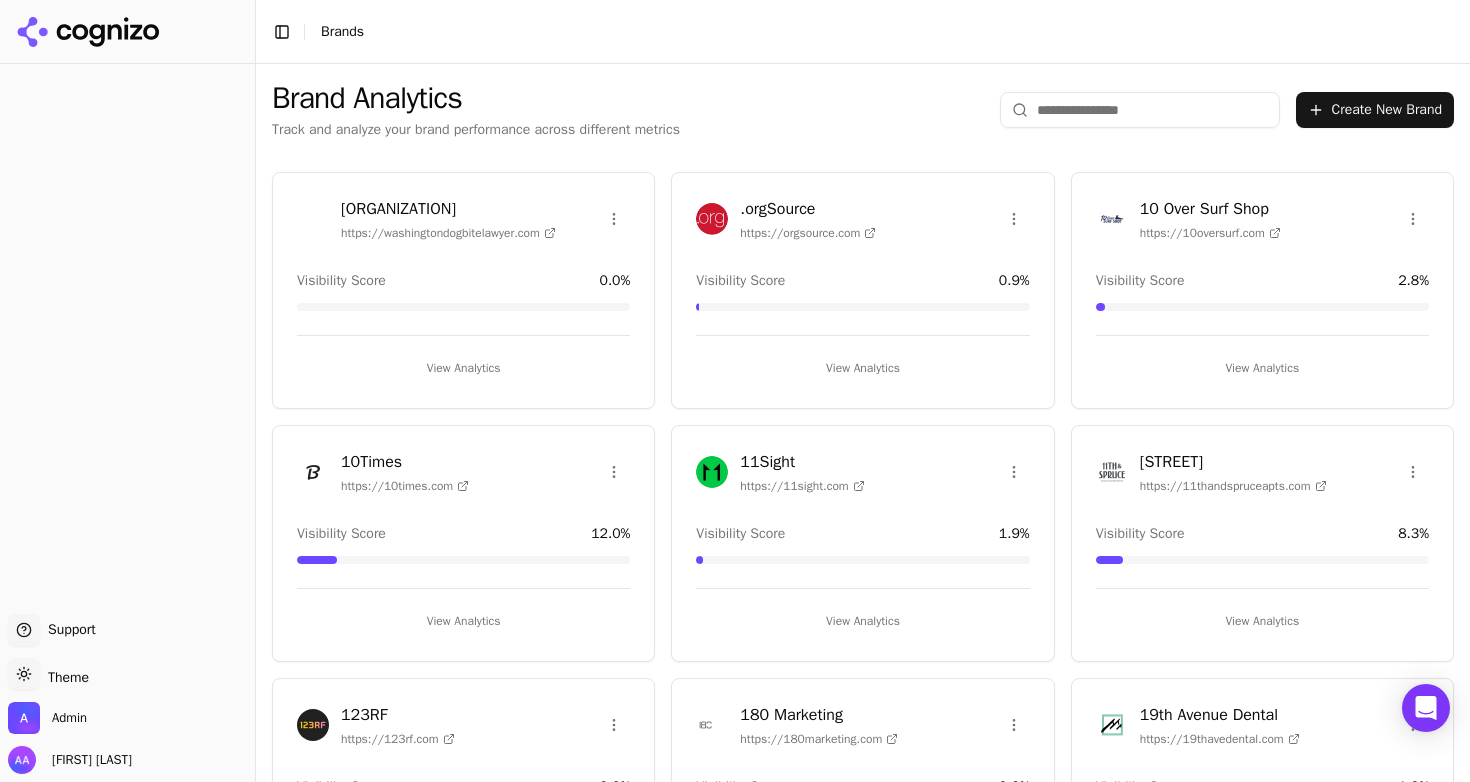 click on "Brand Analytics Track and analyze your brand performance across different metrics Create New Brand" at bounding box center (863, 110) 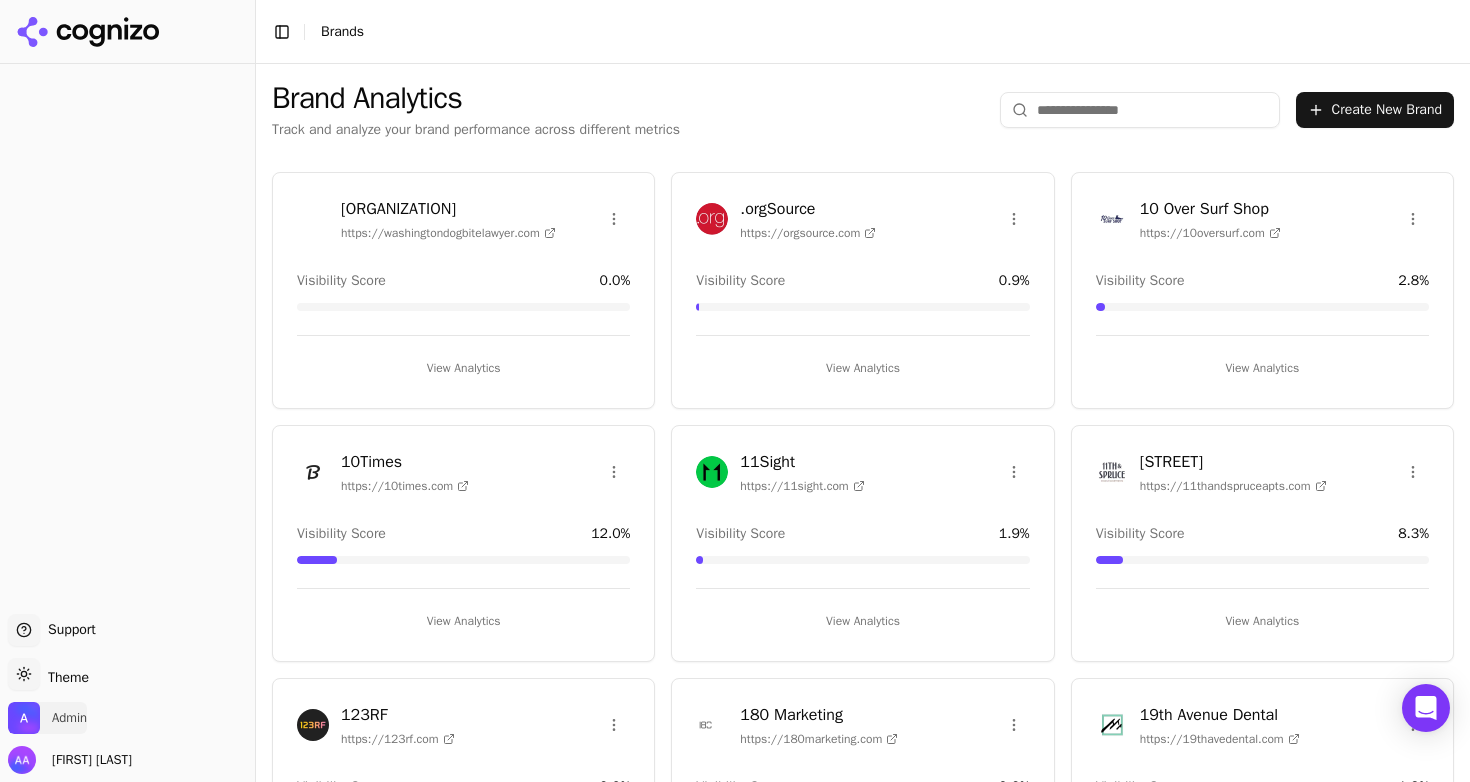 click on "Admin" at bounding box center (69, 718) 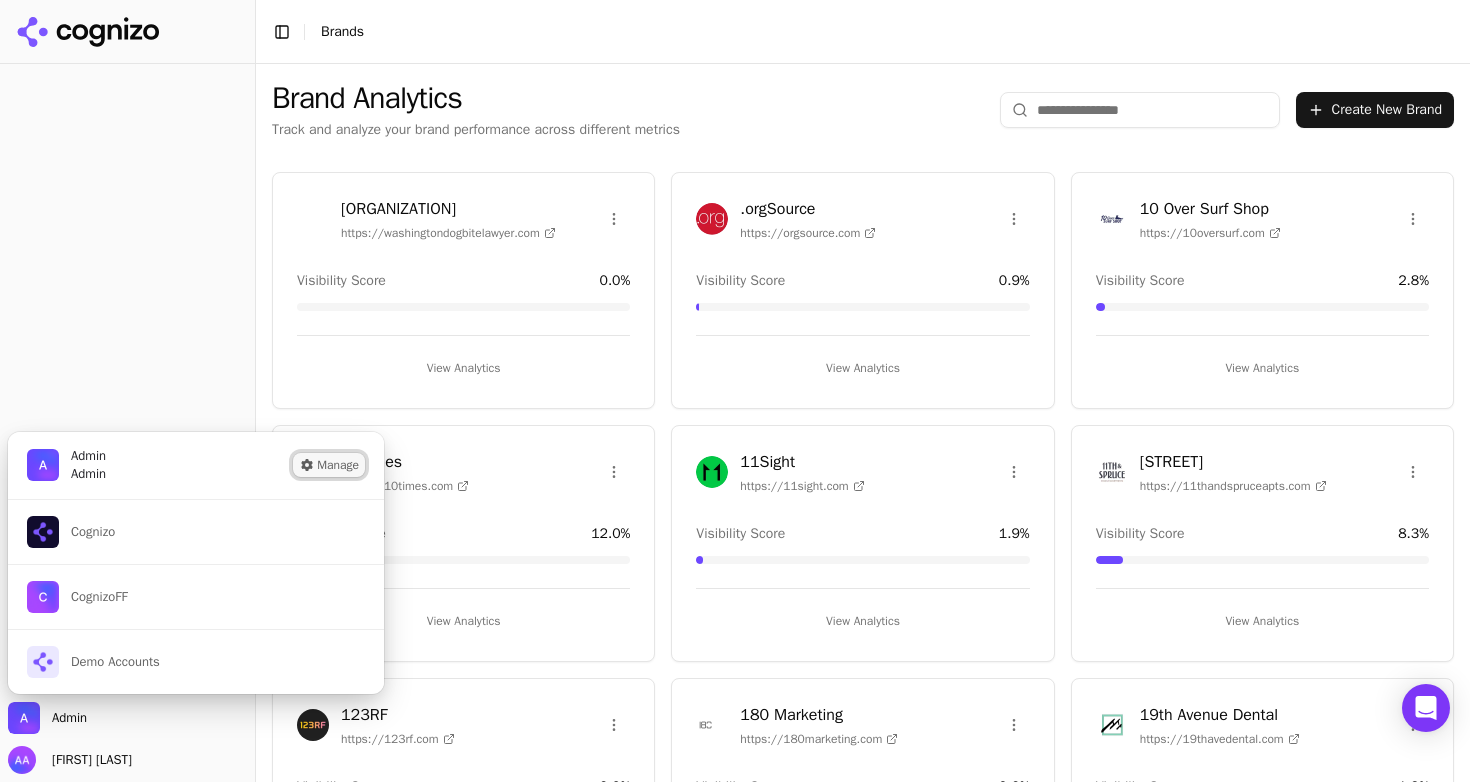 drag, startPoint x: 318, startPoint y: 460, endPoint x: 336, endPoint y: 456, distance: 18.439089 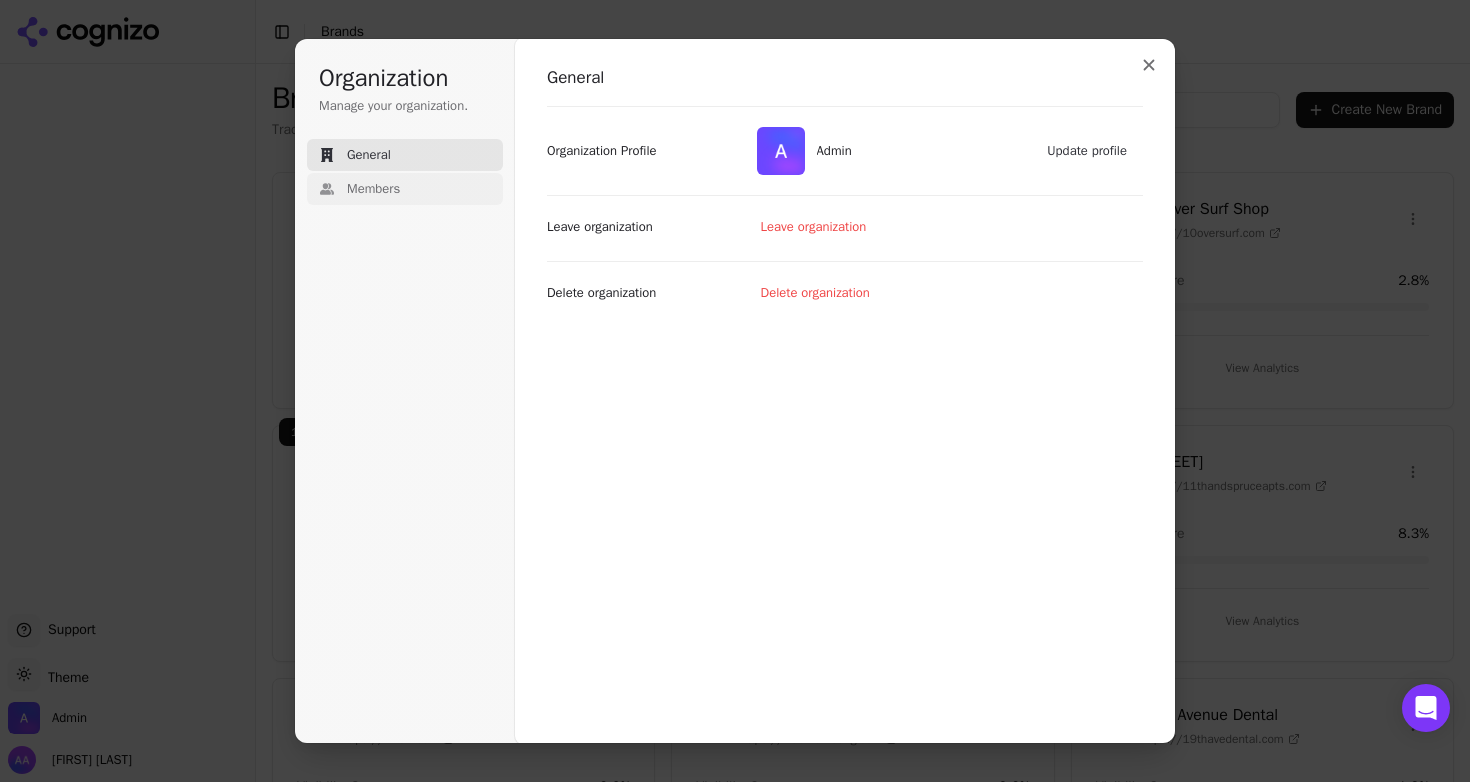 click on "Members" at bounding box center [373, 189] 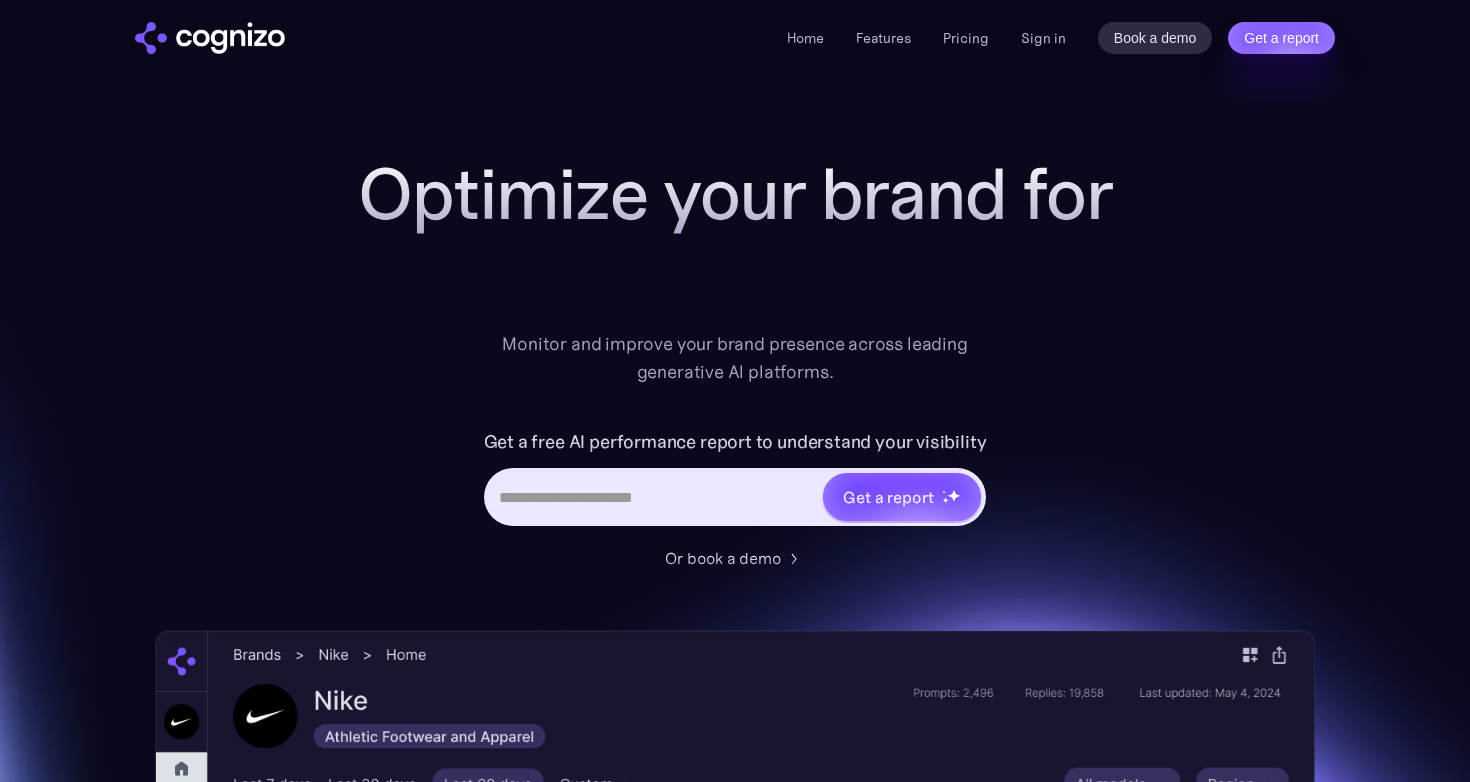 scroll, scrollTop: 0, scrollLeft: 0, axis: both 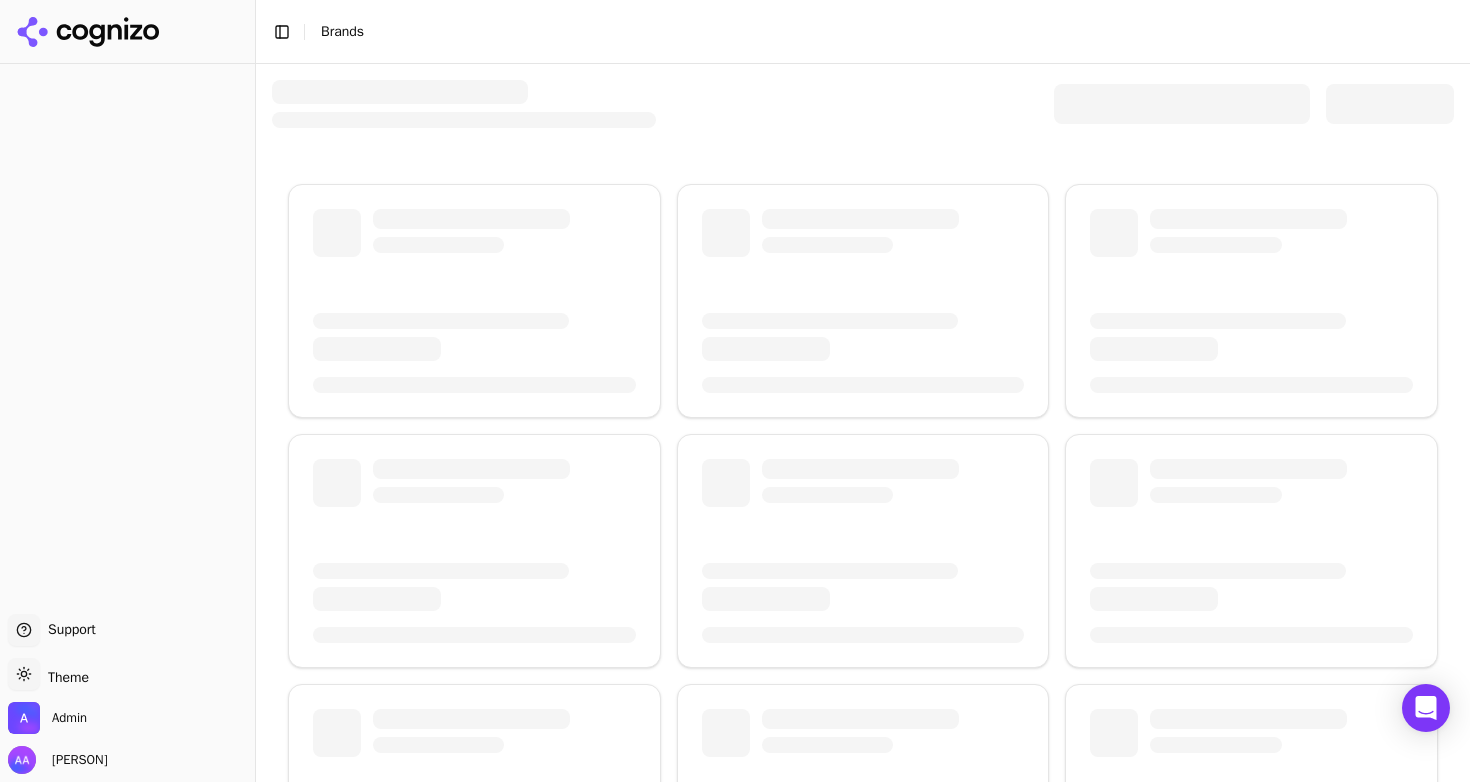 click at bounding box center (1182, 104) 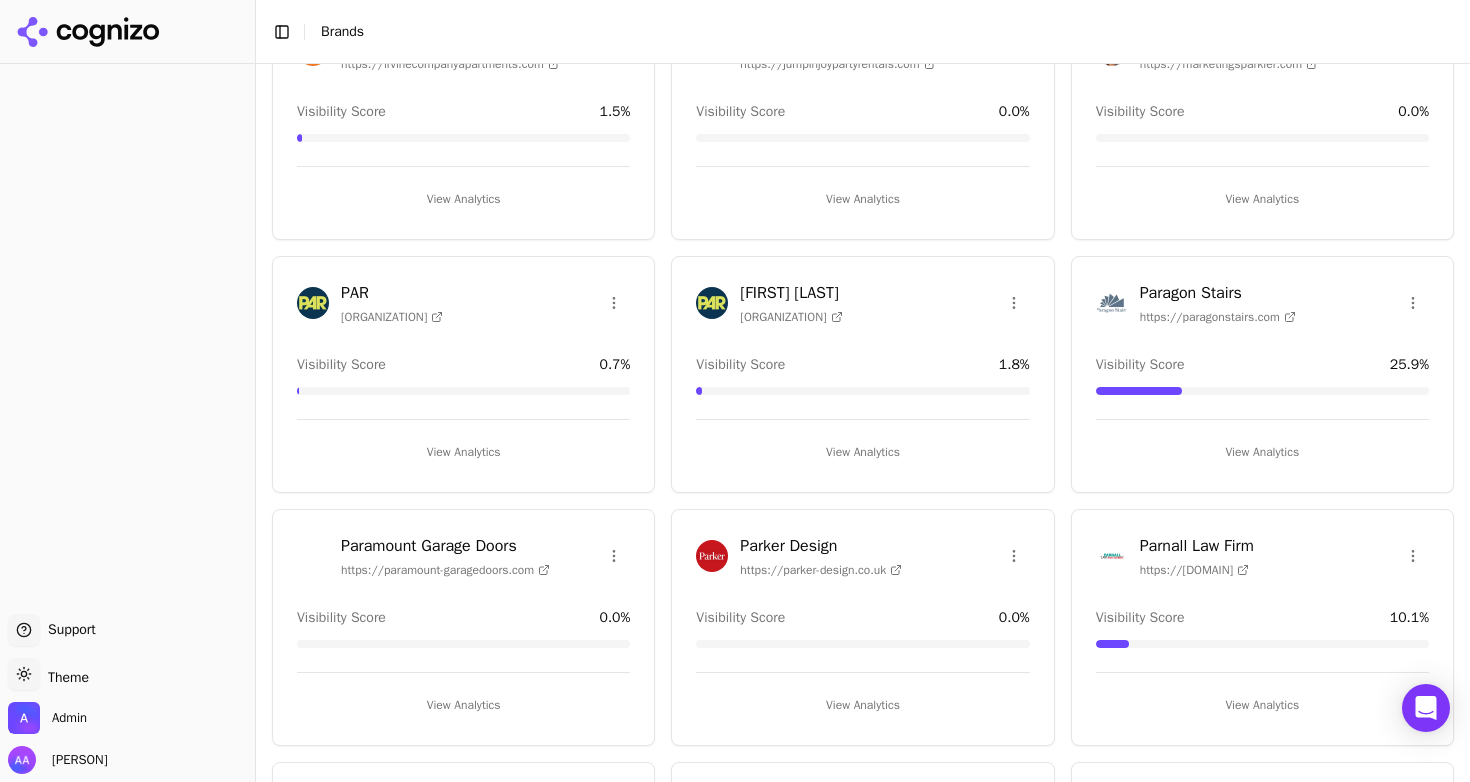 scroll, scrollTop: 612, scrollLeft: 0, axis: vertical 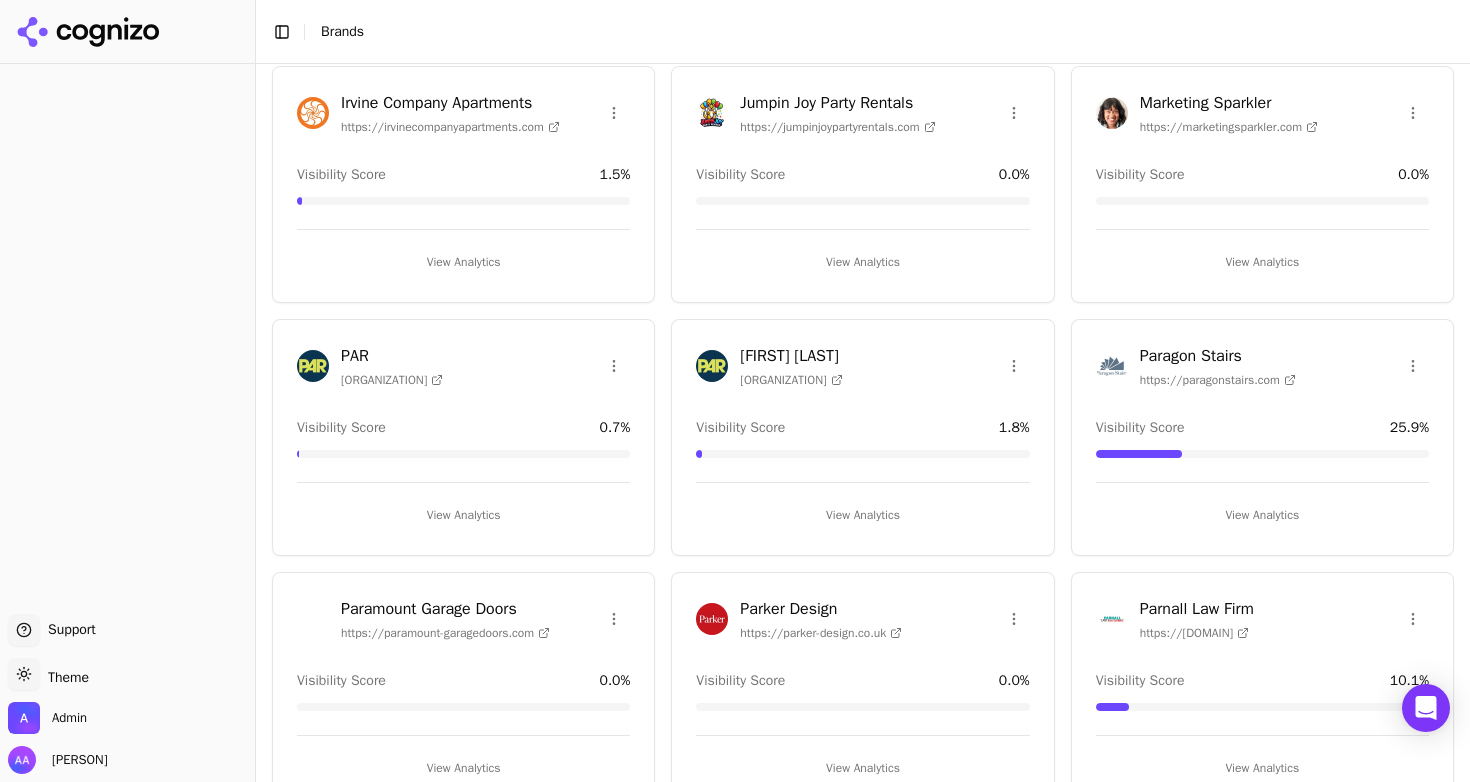 type on "***" 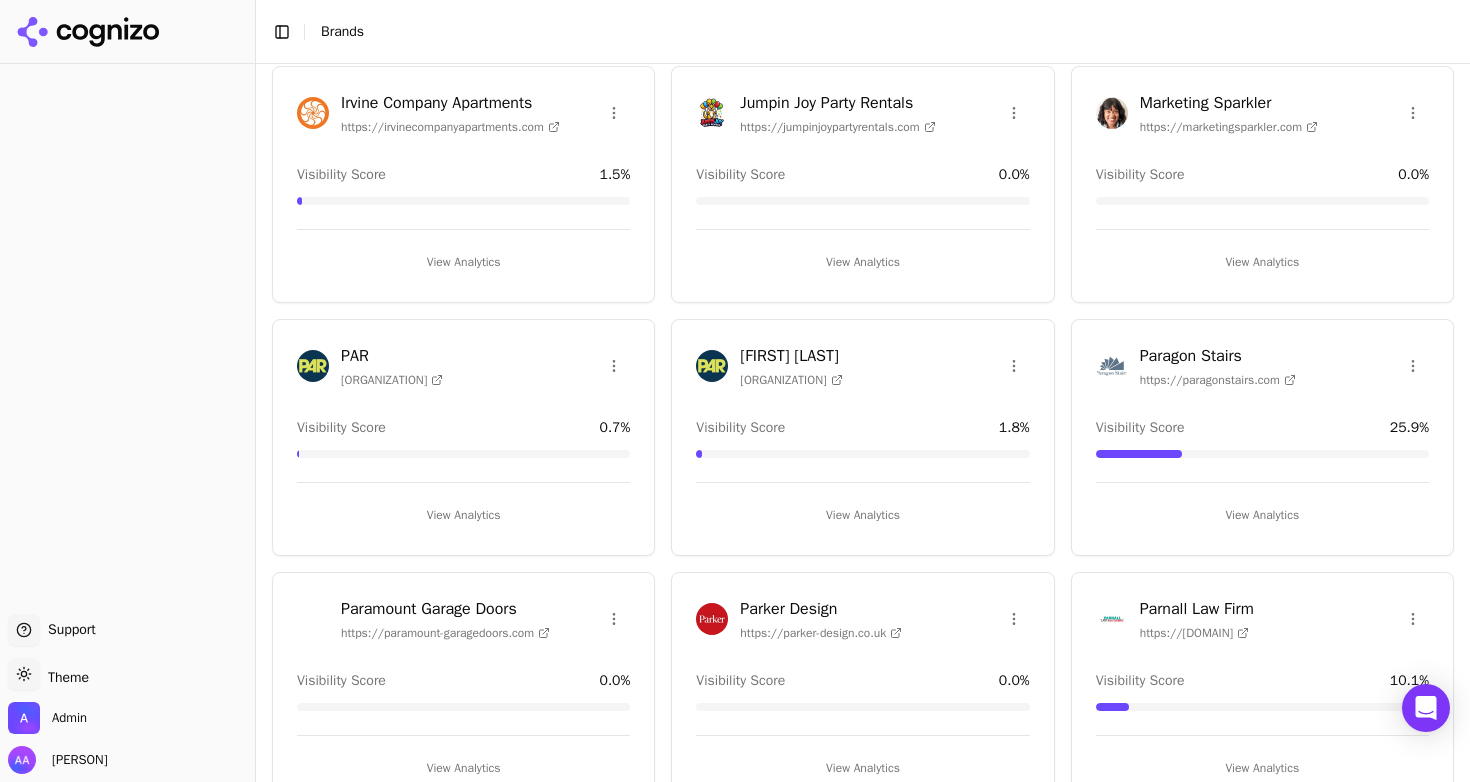 click at bounding box center (313, 366) 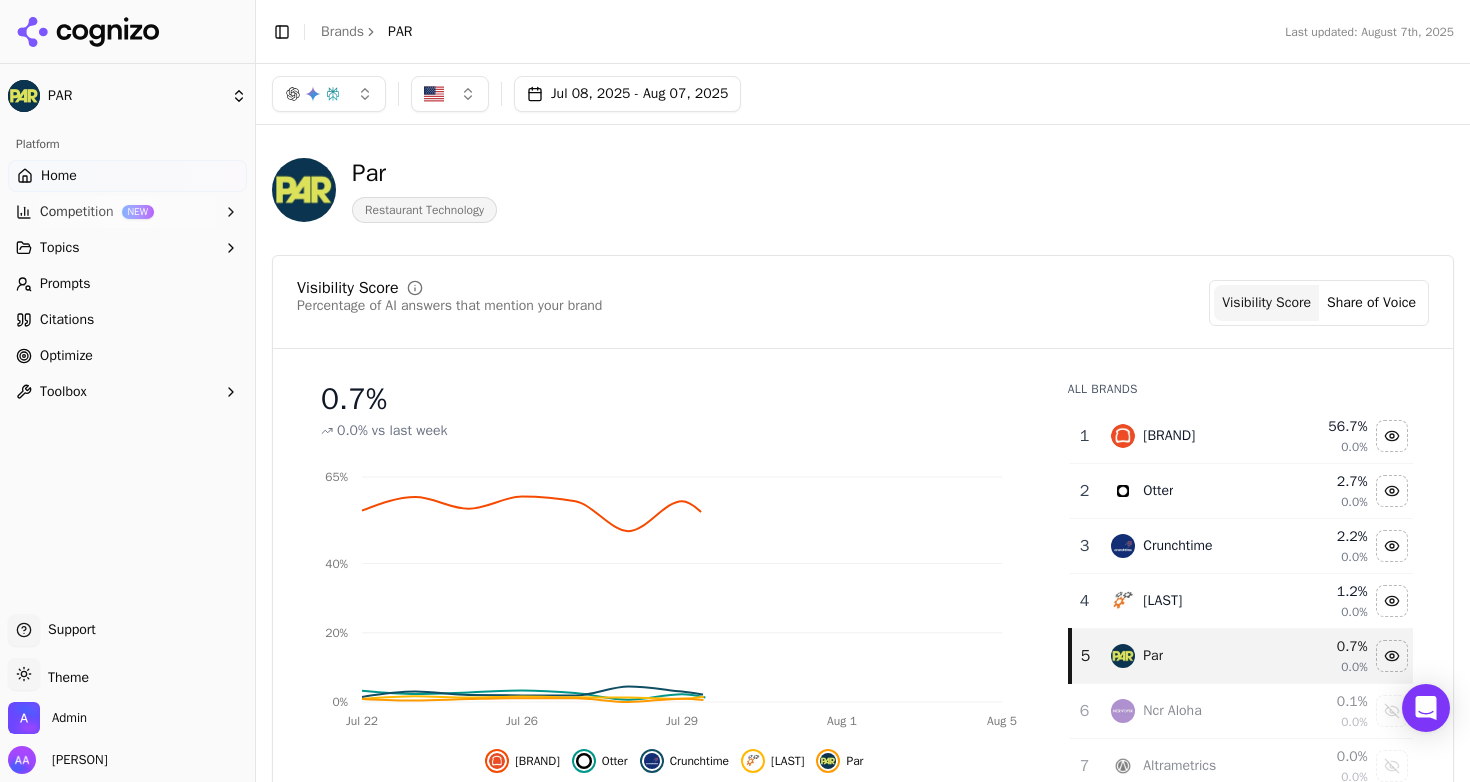 click on "Optimize" at bounding box center (127, 356) 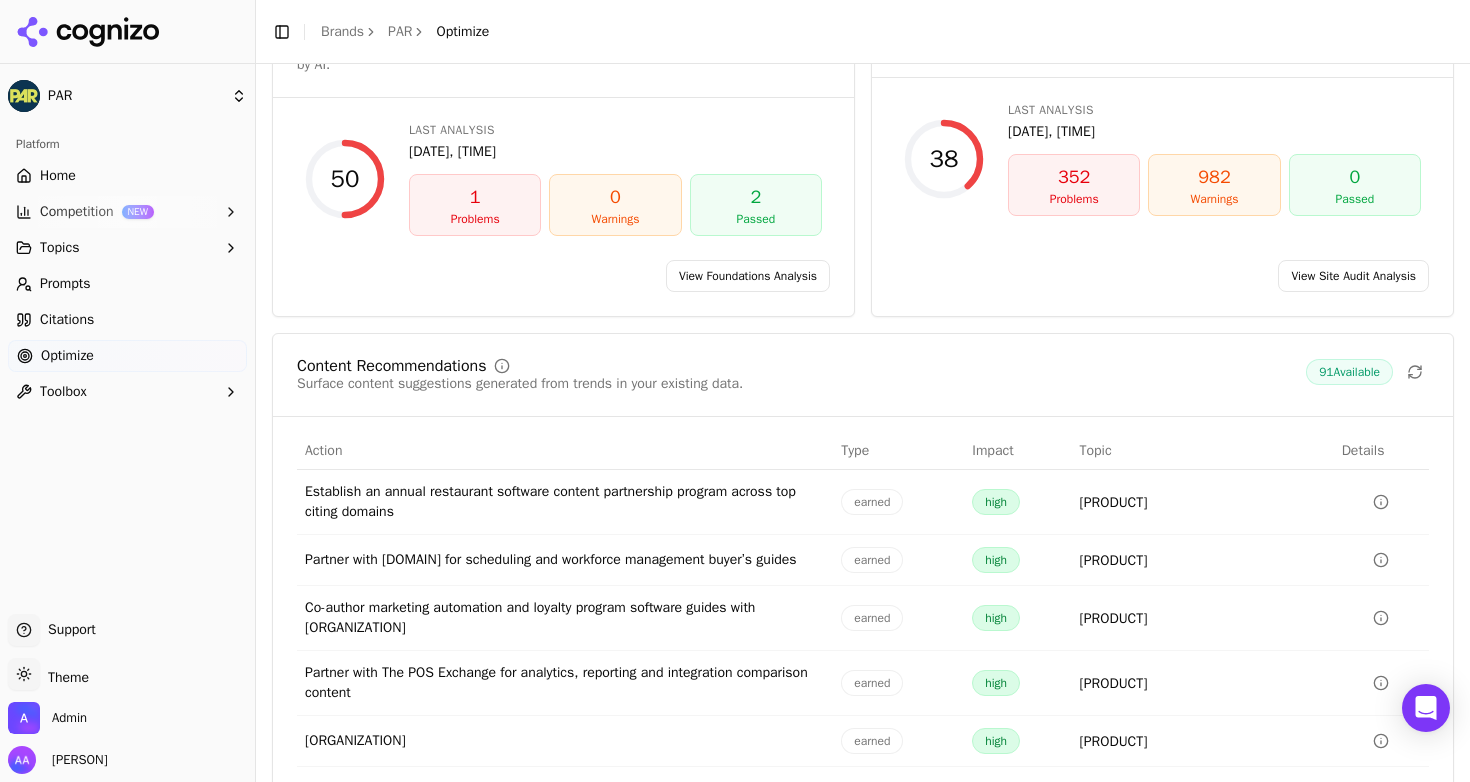scroll, scrollTop: 245, scrollLeft: 0, axis: vertical 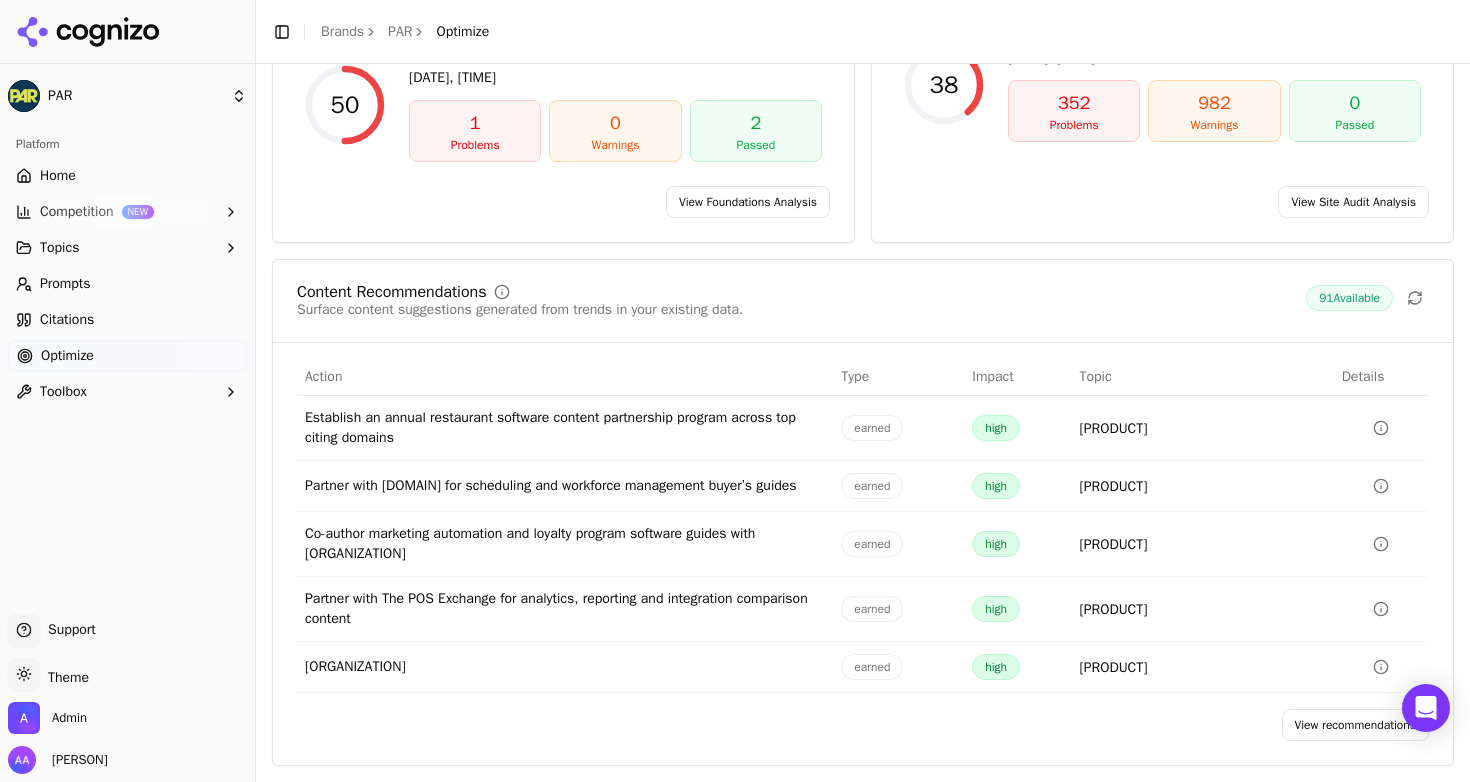 click on "PAR" at bounding box center (400, 32) 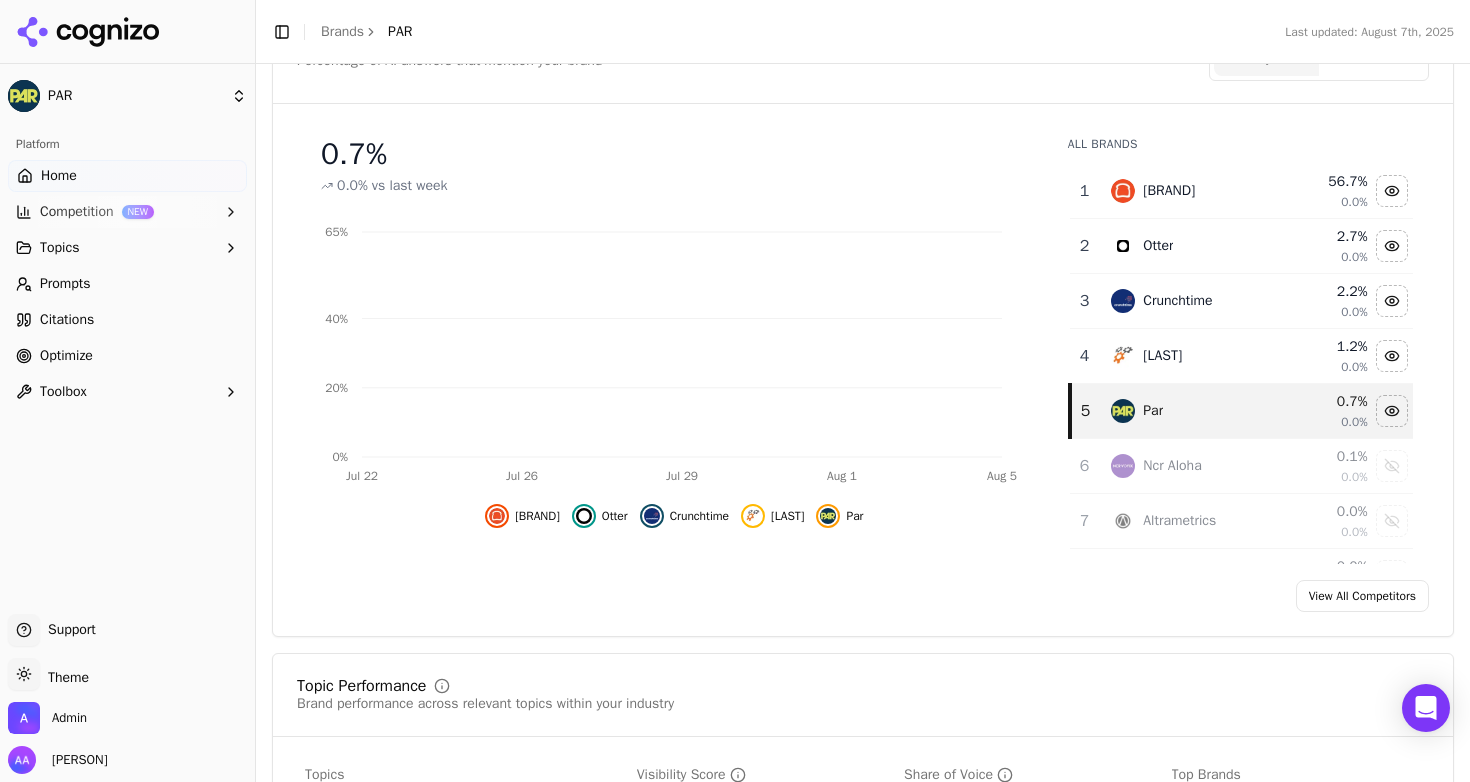 scroll, scrollTop: 249, scrollLeft: 0, axis: vertical 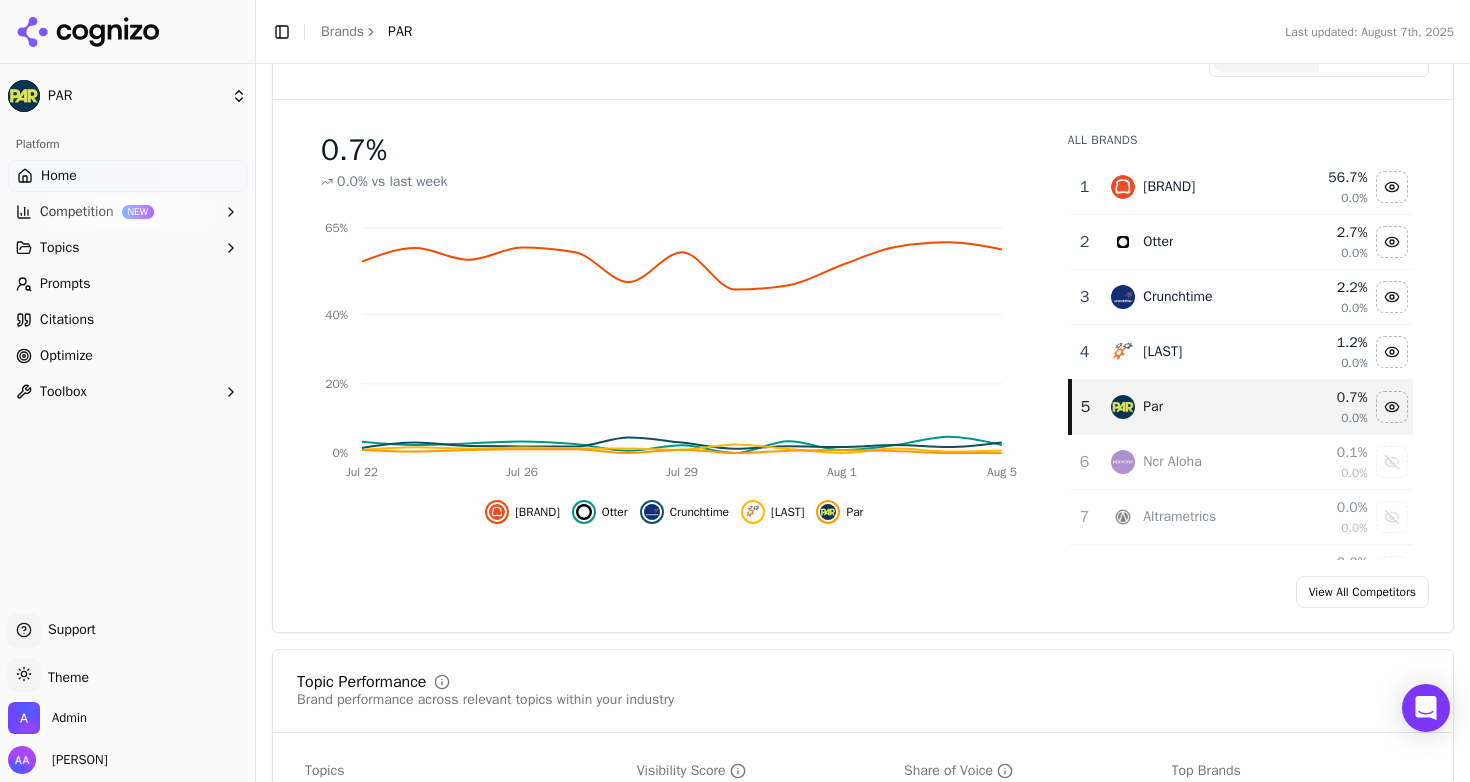 click 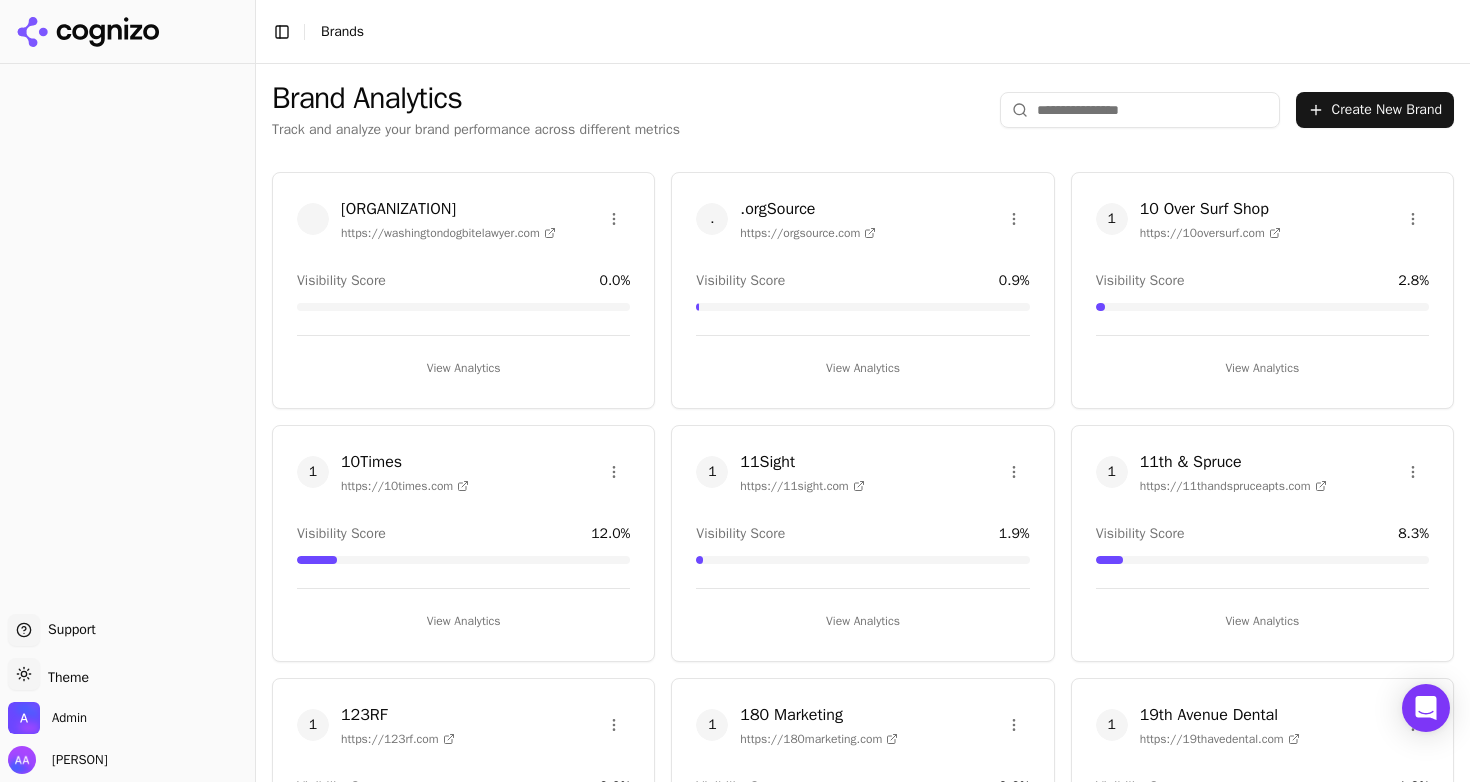 click at bounding box center [1140, 110] 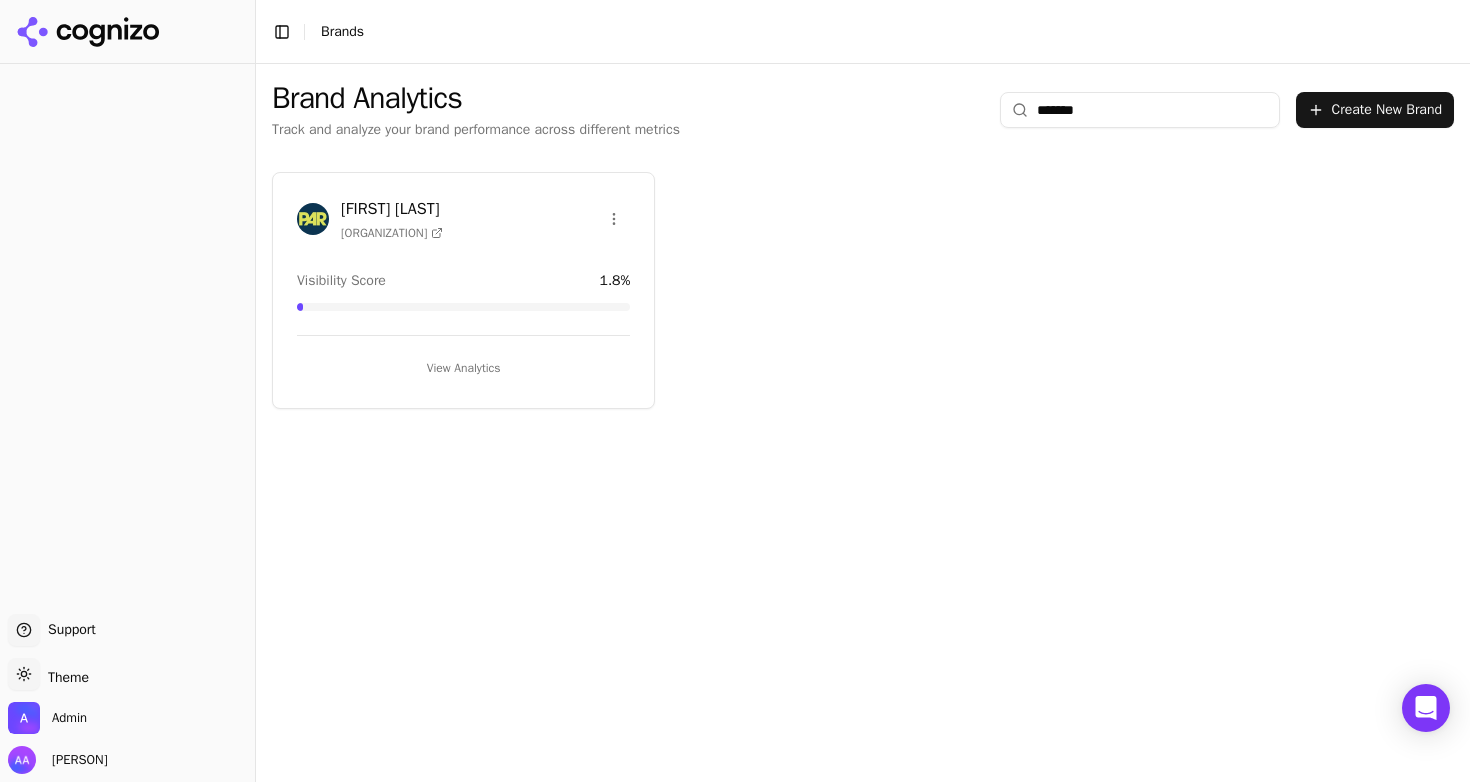 type on "*******" 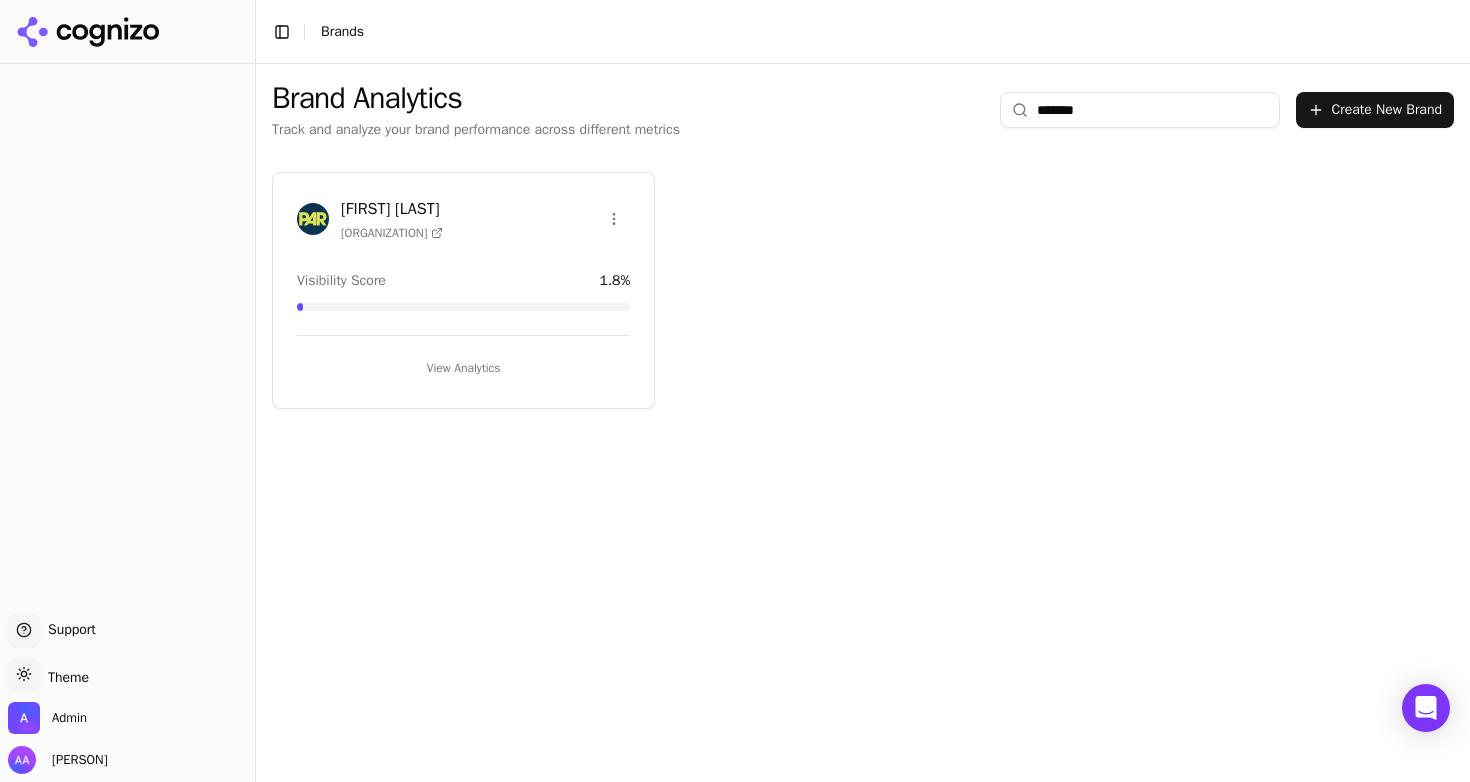click at bounding box center (313, 219) 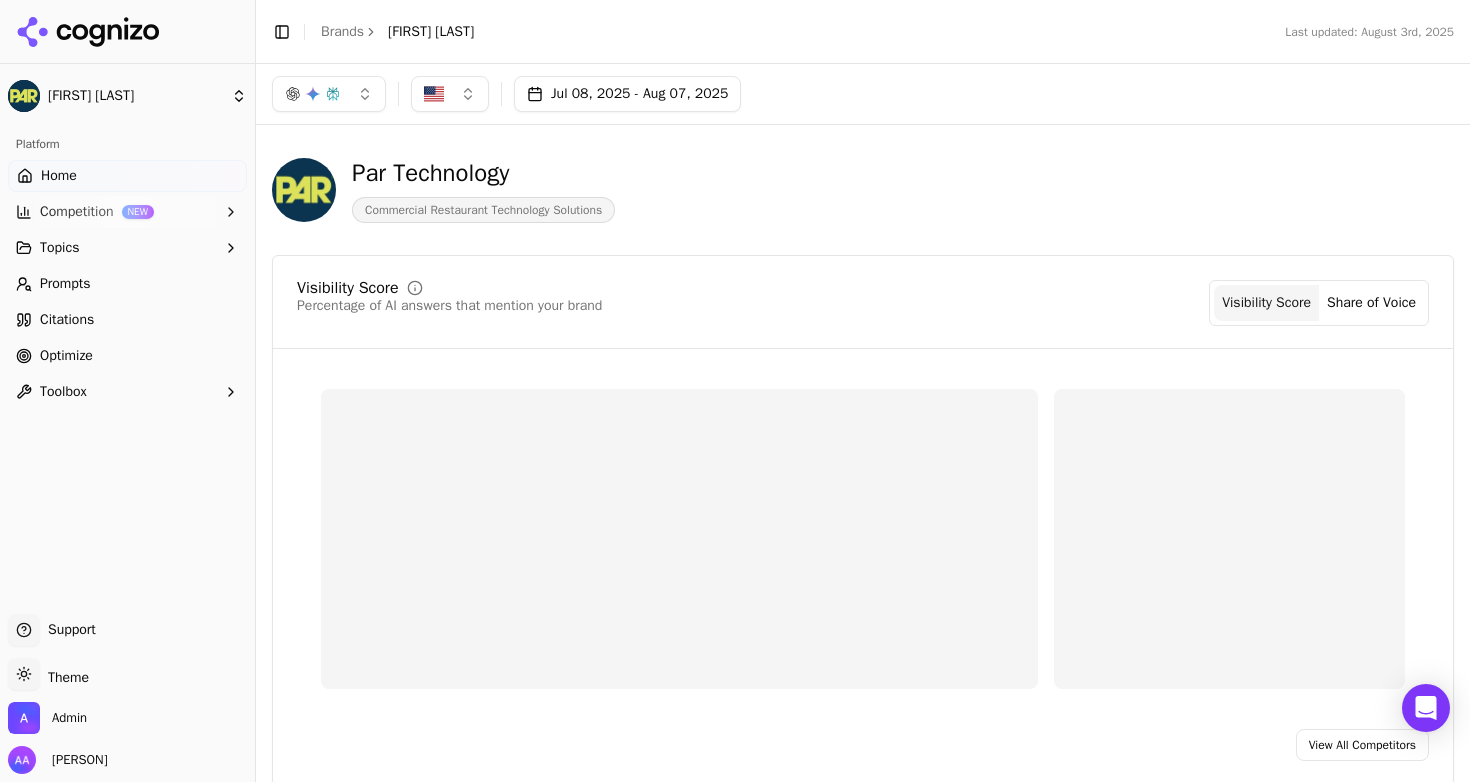 click on "Optimize" at bounding box center (127, 356) 